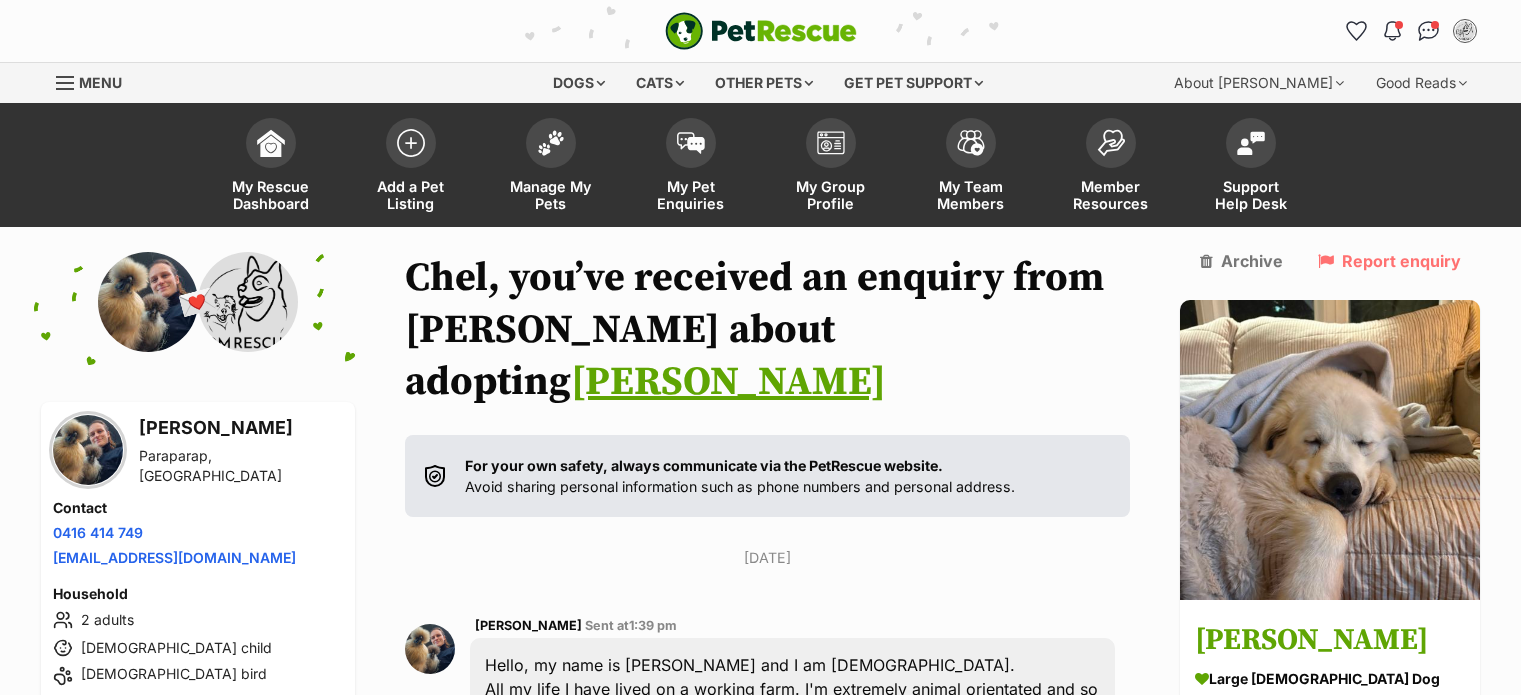 scroll, scrollTop: 0, scrollLeft: 0, axis: both 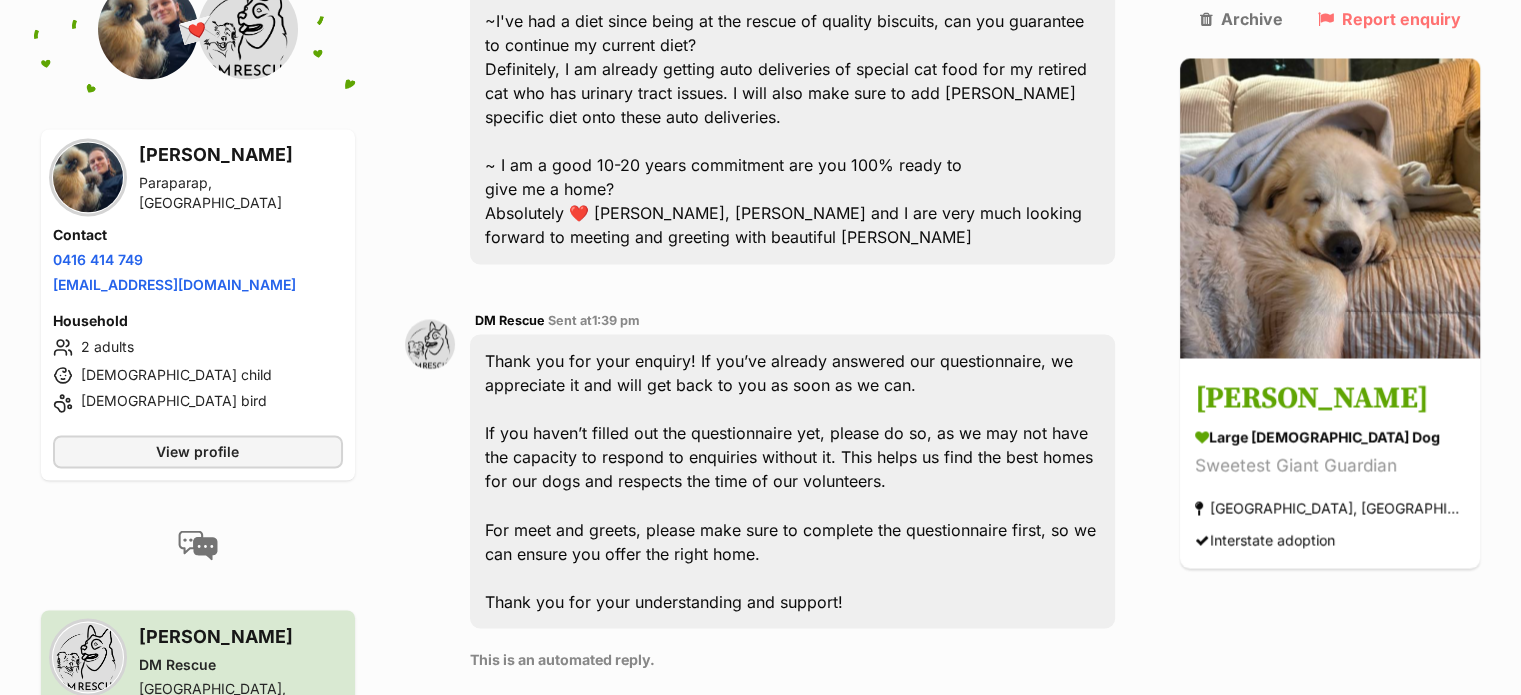 click at bounding box center (768, 784) 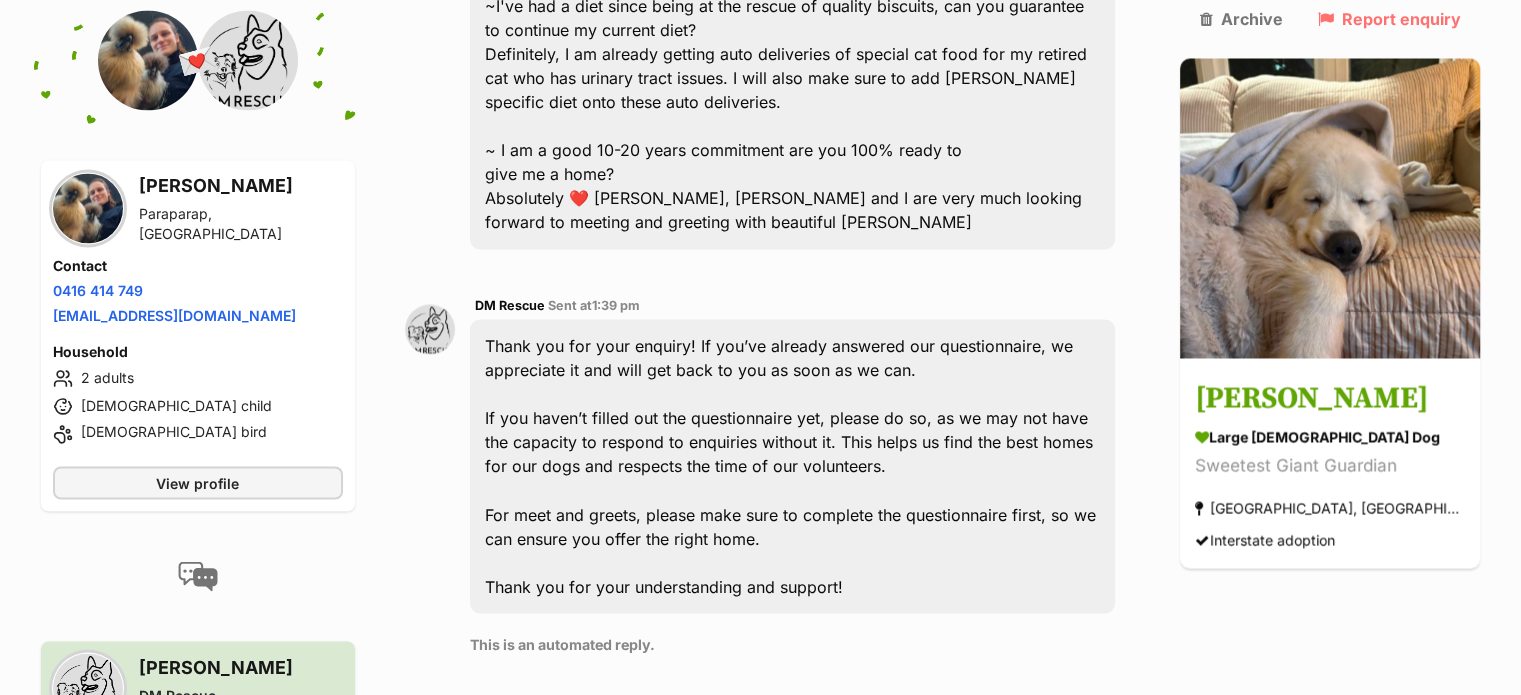 scroll, scrollTop: 3347, scrollLeft: 0, axis: vertical 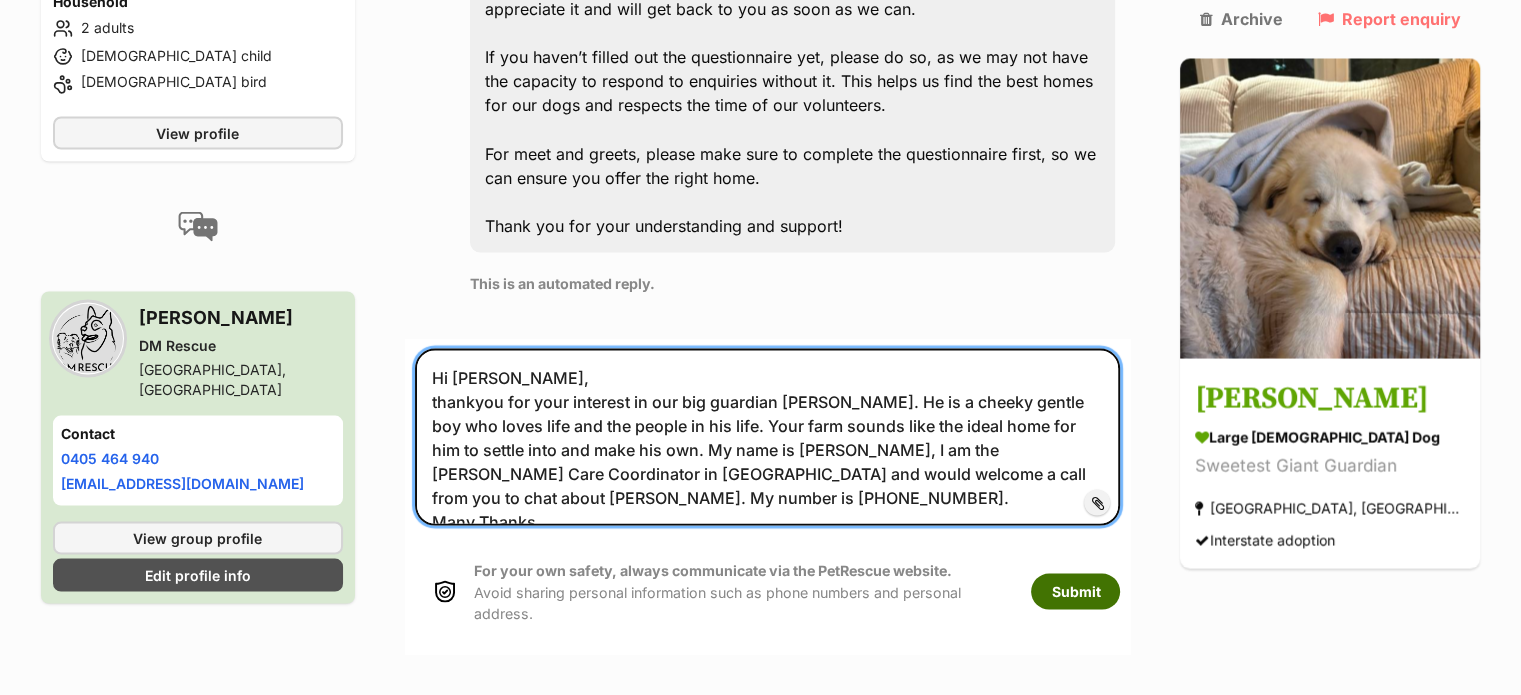 type on "Hi Natalie,
thankyou for your interest in our big guardian Mello. He is a cheeky gentle boy who loves life and the people in his life. Your farm sounds like the ideal home for him to settle into and make his own. My name is Chelle, I am the Foster Care Coordinator in Victoria and would welcome a call from you to chat about Mello. My number is 0451854052.
Many Thanks" 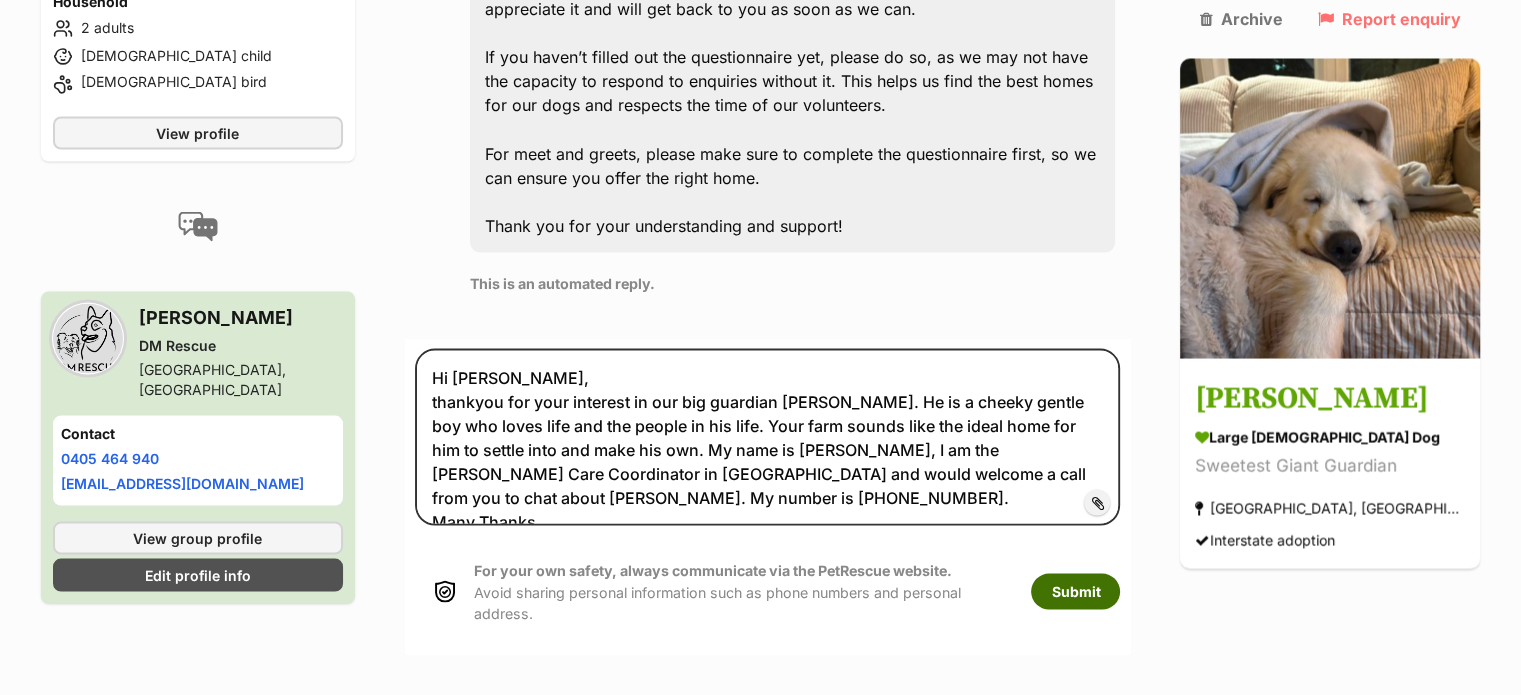 click on "Submit" at bounding box center (1075, 591) 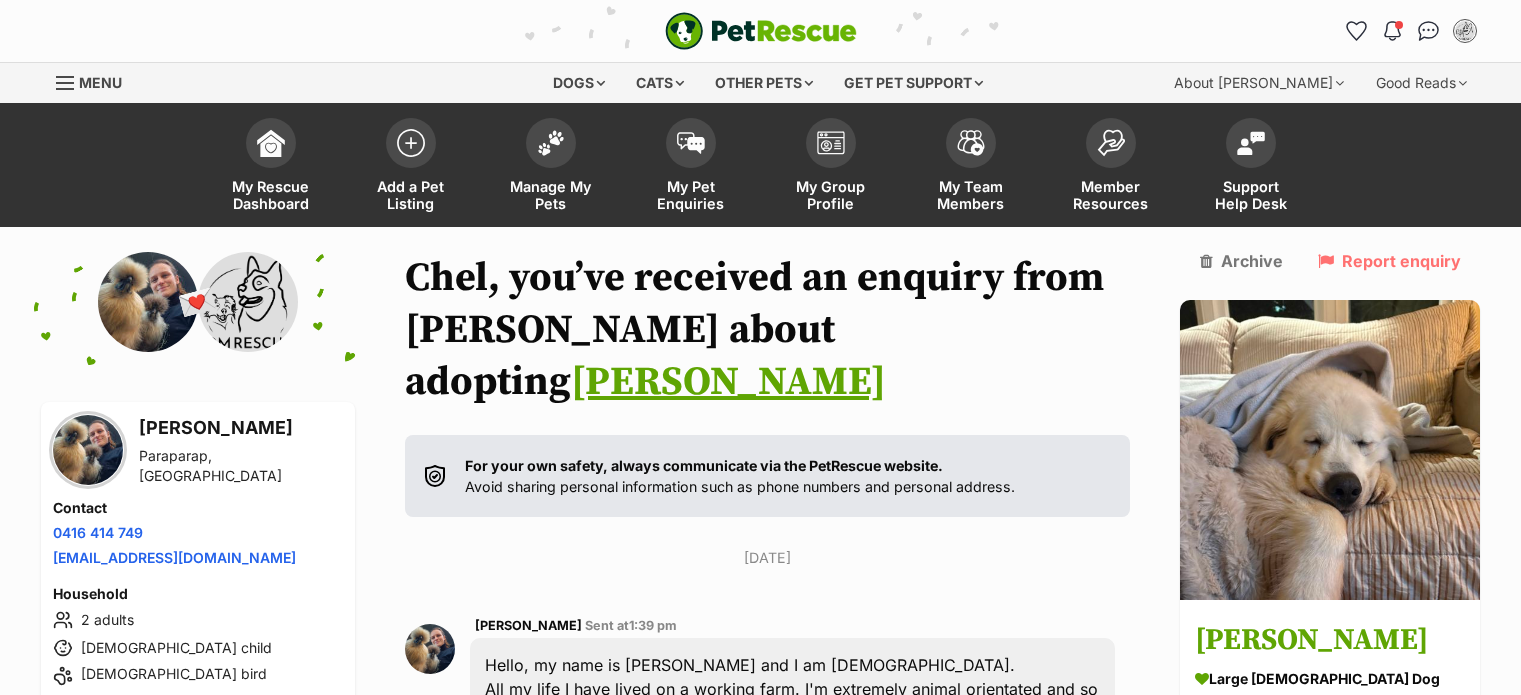 scroll, scrollTop: 3500, scrollLeft: 0, axis: vertical 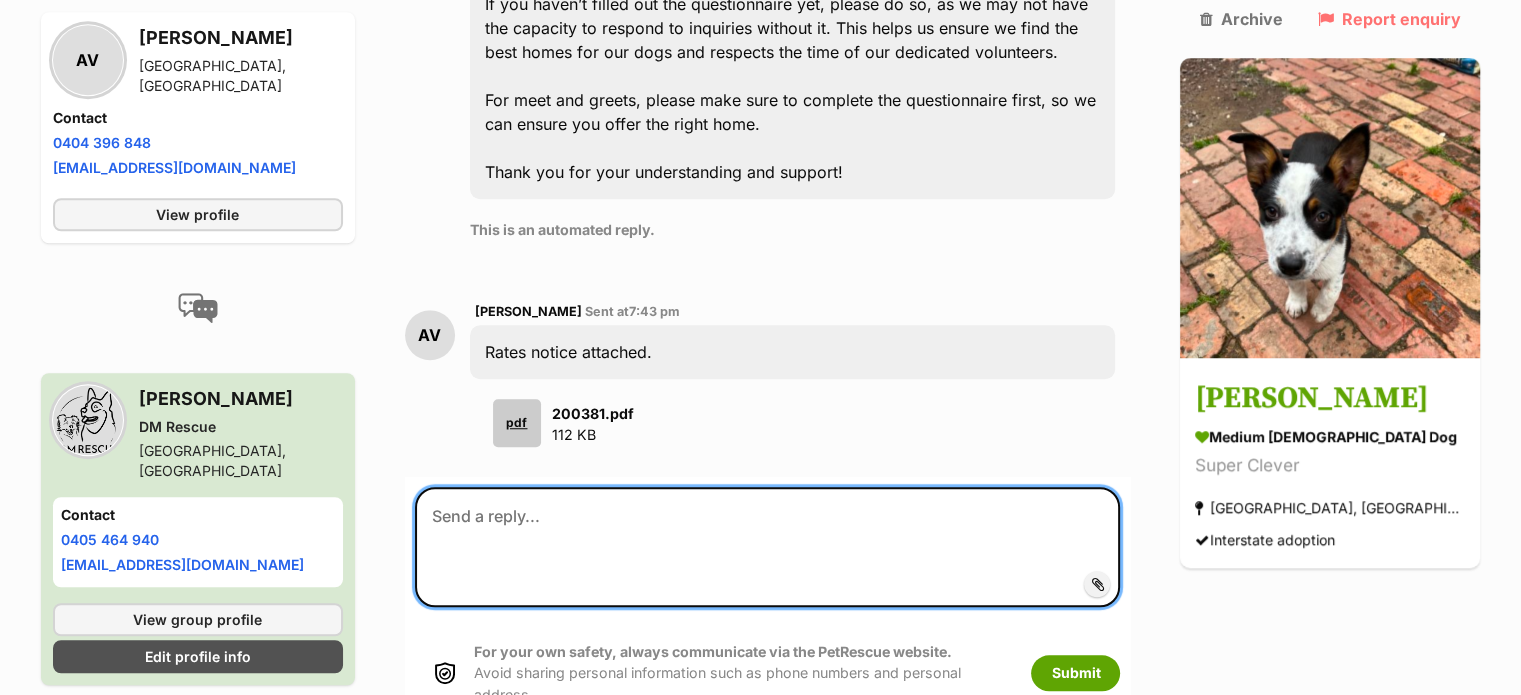 click at bounding box center [768, 547] 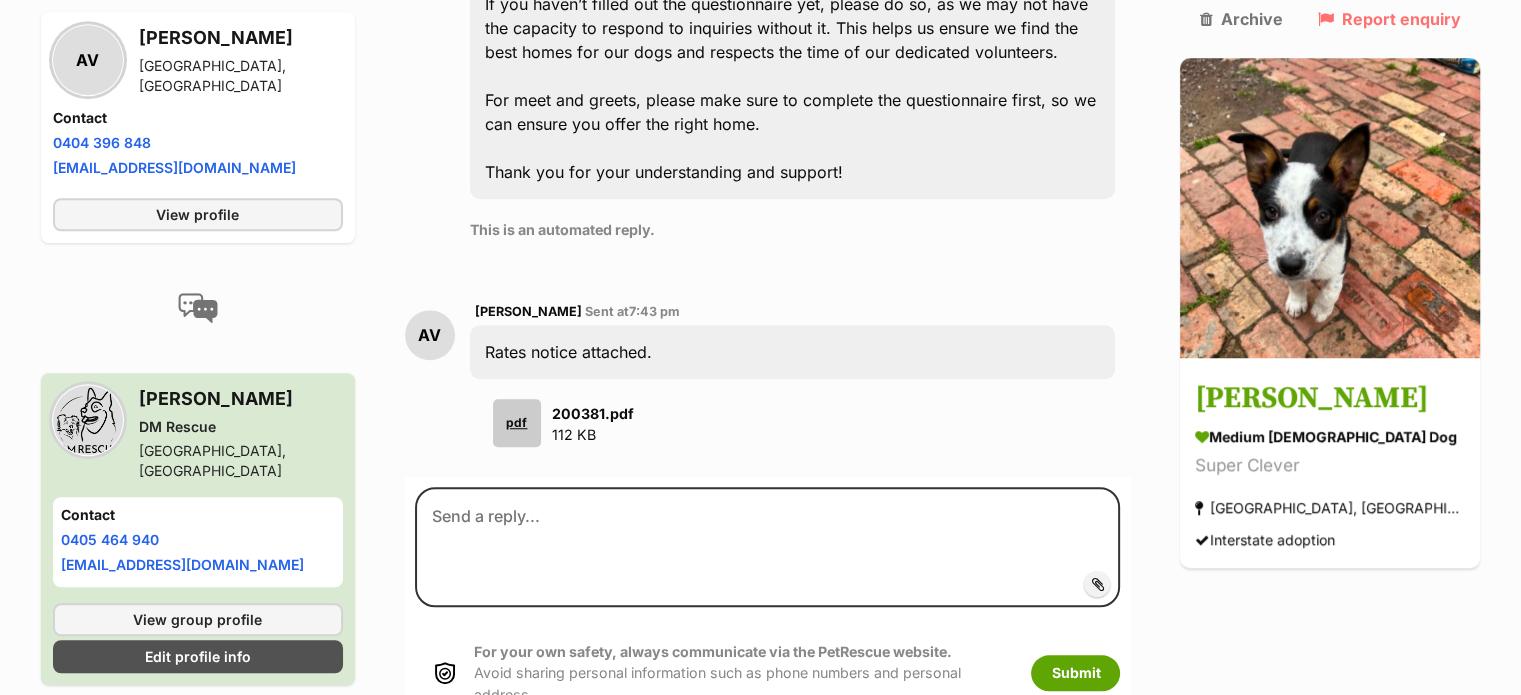 click on "pdf" at bounding box center [517, 423] 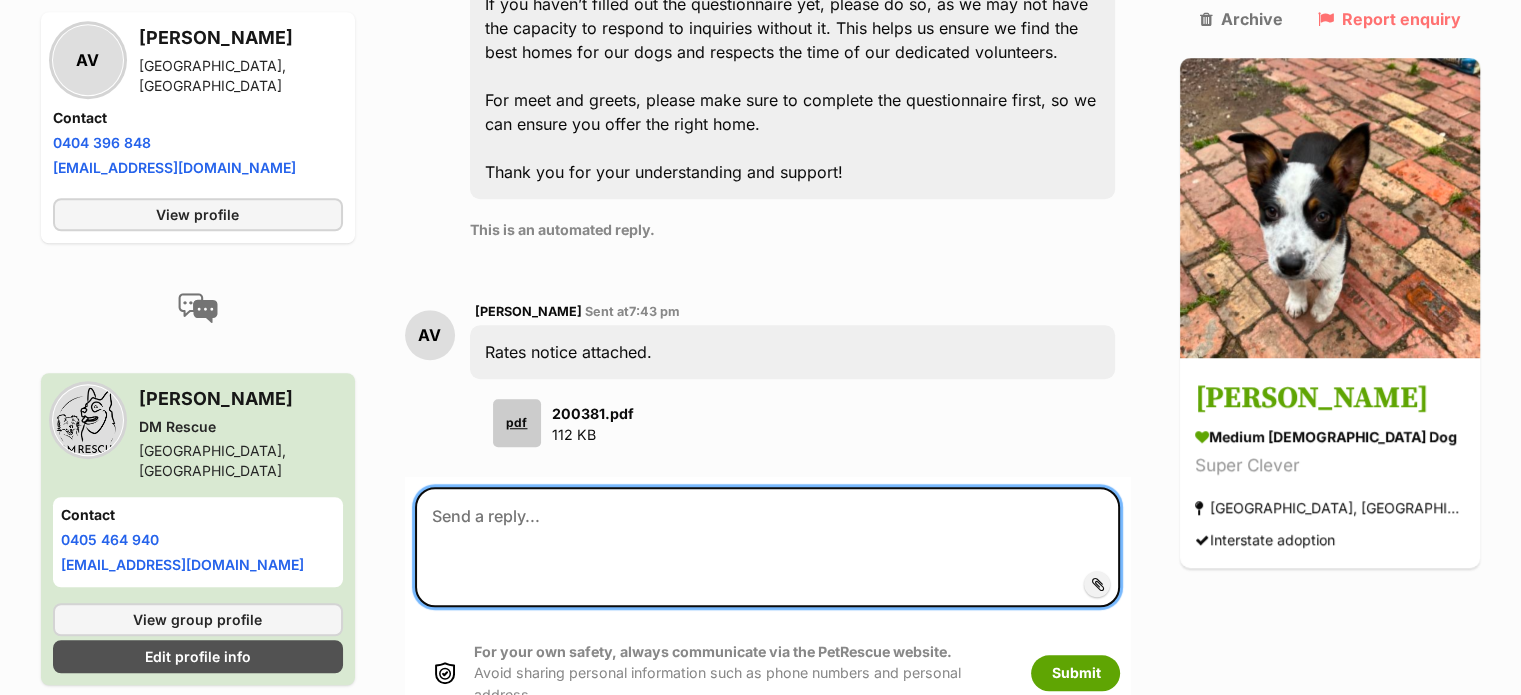 click at bounding box center [768, 547] 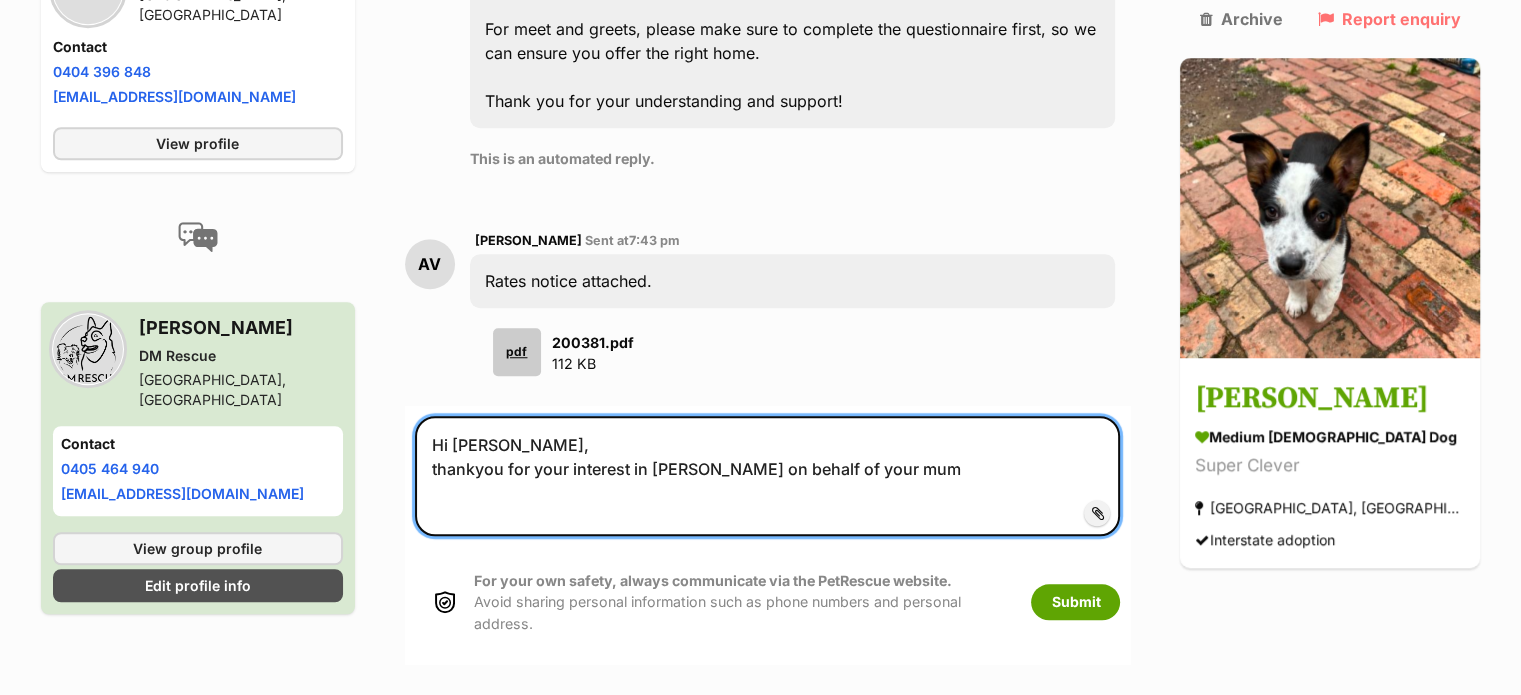 scroll, scrollTop: 1504, scrollLeft: 0, axis: vertical 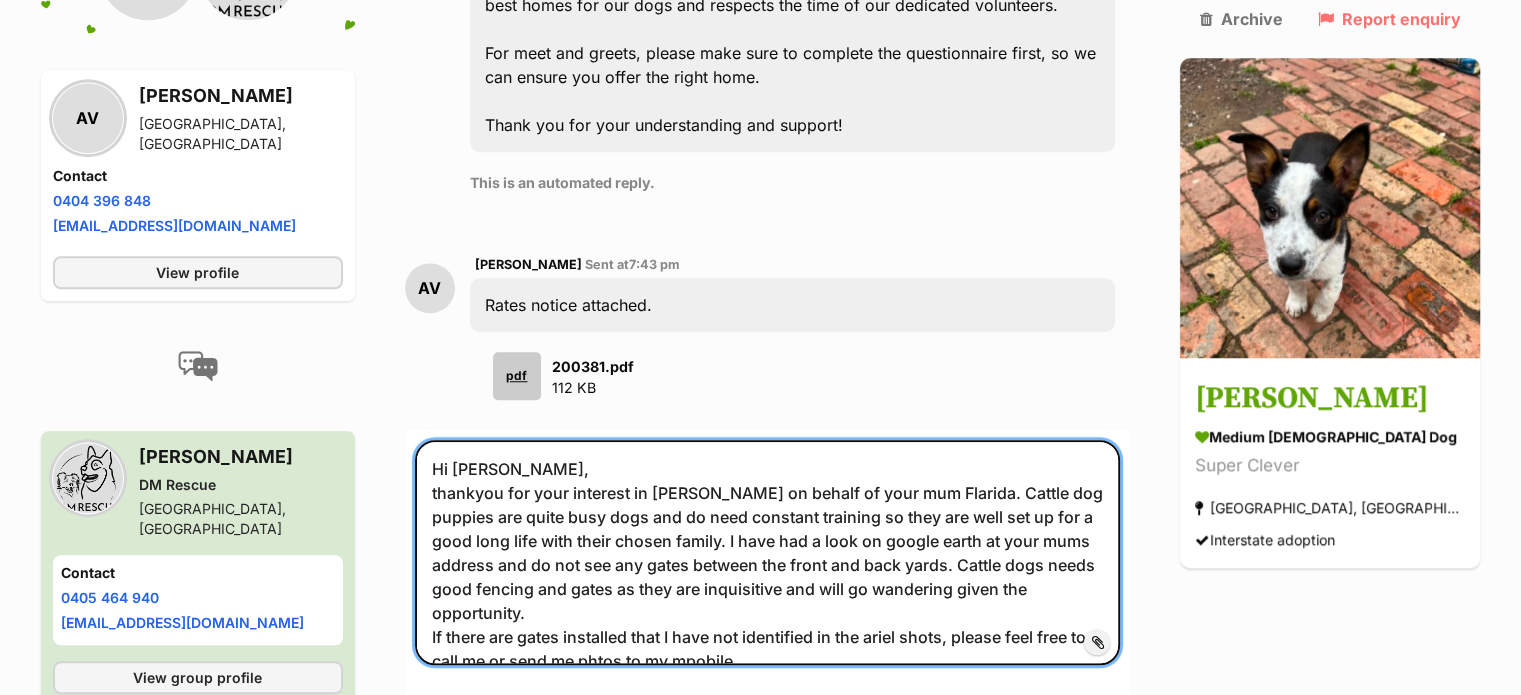 click on "Hi Andrey,
thankyou for your interest in Brian on behalf of your mum Flarida. Cattle dog puppies are quite busy dogs and do need constant training so they are well set up for a good long life with their chosen family. I have had a look on google earth at your mums address and do not see any gates between the front and back yards. Cattle dogs needs good fencing and gates as they are inquisitive and will go wandering given the opportunity.
If there are gates installed that I have not identified in the ariel shots, please feel free to call me or send me phtos to my mpobile" at bounding box center [768, 552] 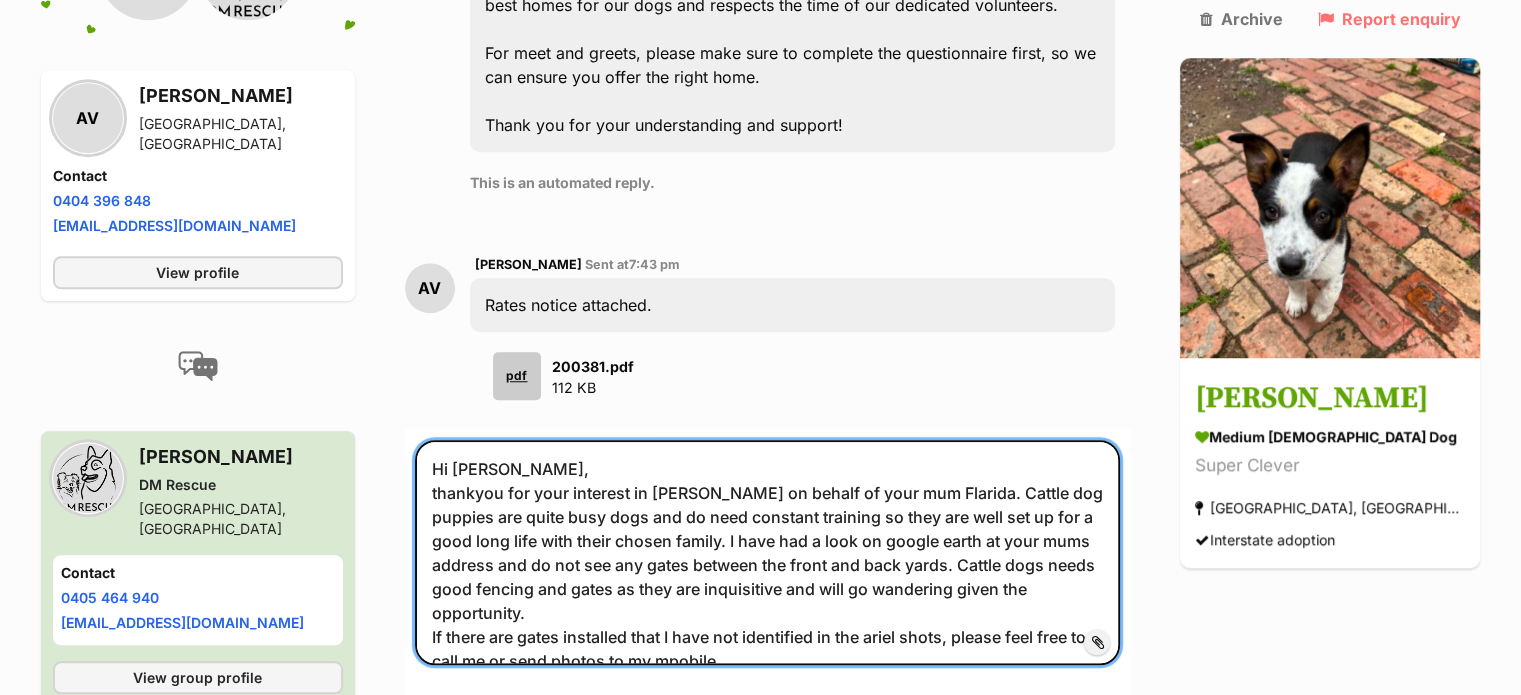 click on "Hi Andrey,
thankyou for your interest in Brian on behalf of your mum Flarida. Cattle dog puppies are quite busy dogs and do need constant training so they are well set up for a good long life with their chosen family. I have had a look on google earth at your mums address and do not see any gates between the front and back yards. Cattle dogs needs good fencing and gates as they are inquisitive and will go wandering given the opportunity.
If there are gates installed that I have not identified in the ariel shots, please feel free to call me or send photos to my mpobile" at bounding box center (768, 552) 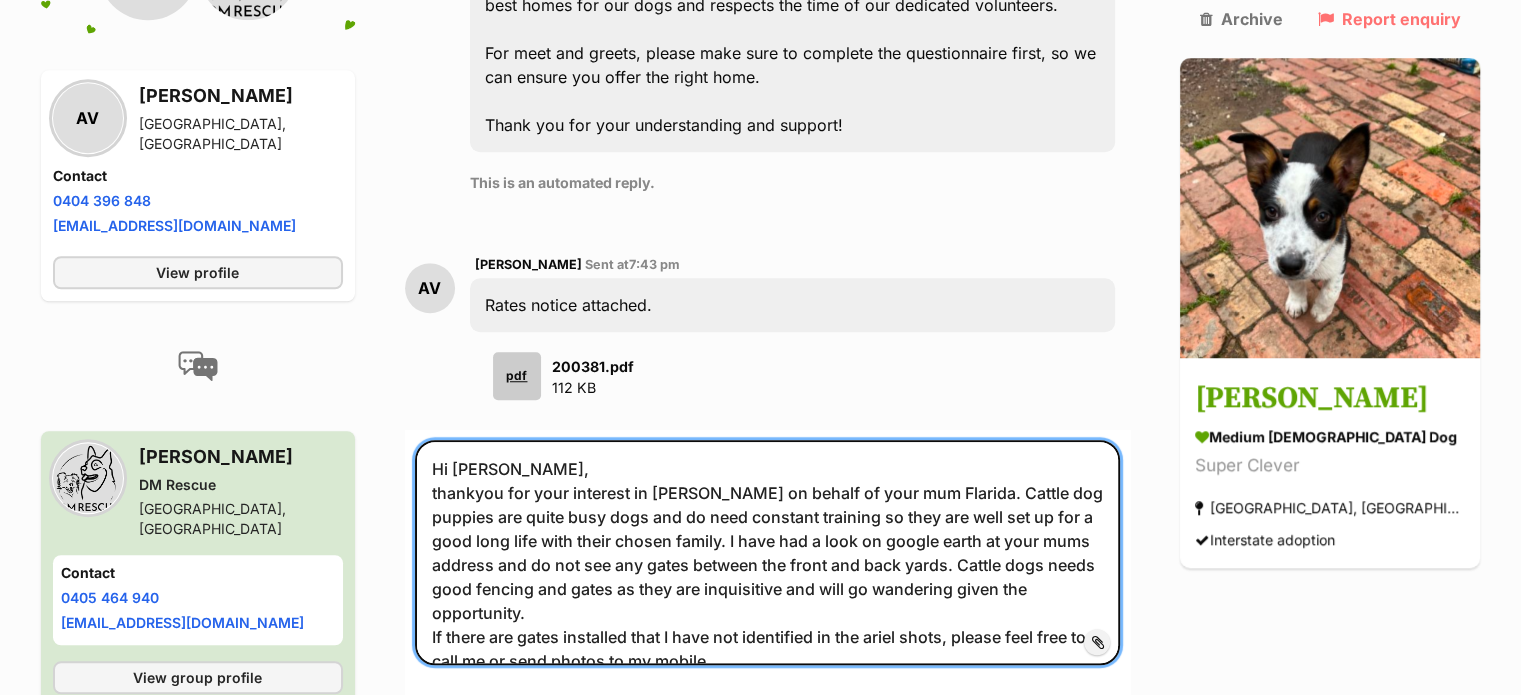 click on "Hi Andrey,
thankyou for your interest in Brian on behalf of your mum Flarida. Cattle dog puppies are quite busy dogs and do need constant training so they are well set up for a good long life with their chosen family. I have had a look on google earth at your mums address and do not see any gates between the front and back yards. Cattle dogs needs good fencing and gates as they are inquisitive and will go wandering given the opportunity.
If there are gates installed that I have not identified in the ariel shots, please feel free to call me or send photos to my mobile" at bounding box center (768, 552) 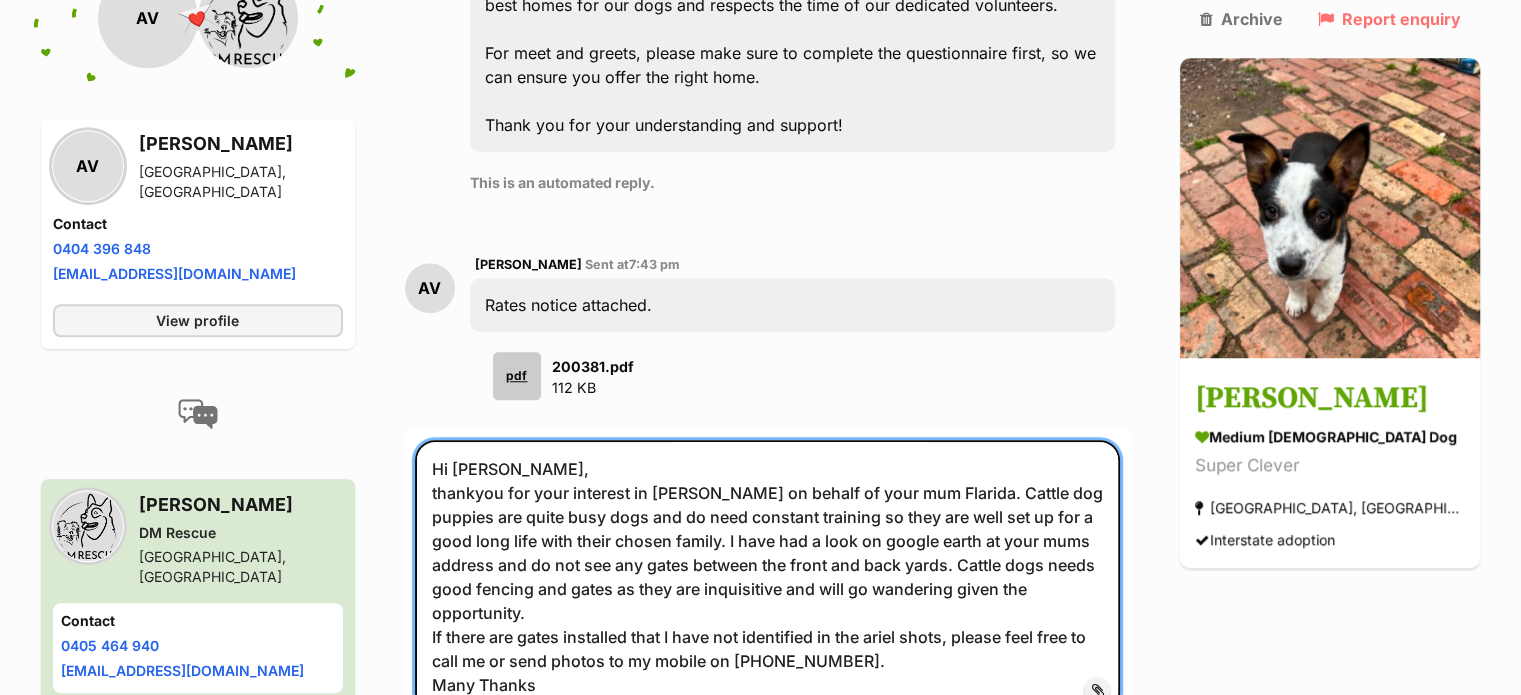 scroll, scrollTop: 1, scrollLeft: 0, axis: vertical 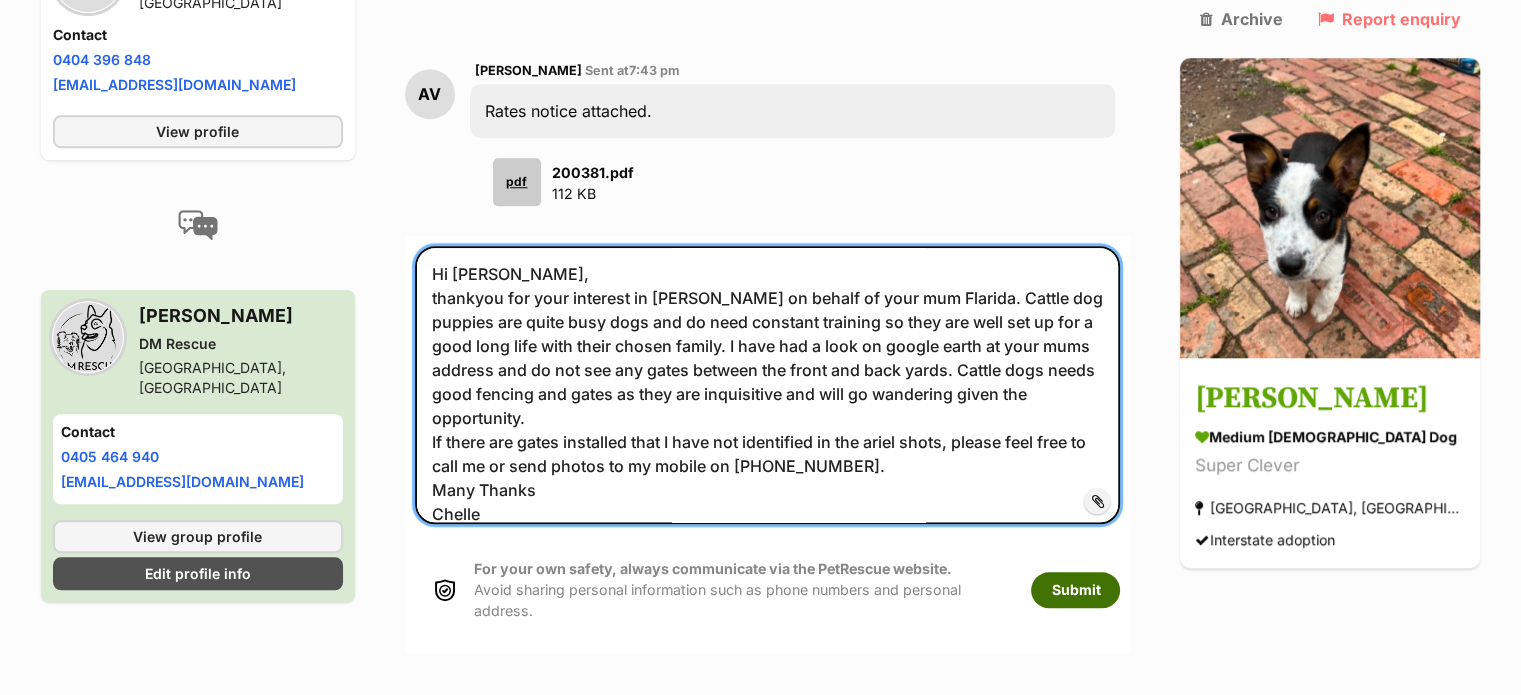 type on "Hi Andrey,
thankyou for your interest in Brian on behalf of your mum Flarida. Cattle dog puppies are quite busy dogs and do need constant training so they are well set up for a good long life with their chosen family. I have had a look on google earth at your mums address and do not see any gates between the front and back yards. Cattle dogs needs good fencing and gates as they are inquisitive and will go wandering given the opportunity.
If there are gates installed that I have not identified in the ariel shots, please feel free to call me or send photos to my mobile on 0451854052.
Many Thanks
Chelle
DM Rescue" 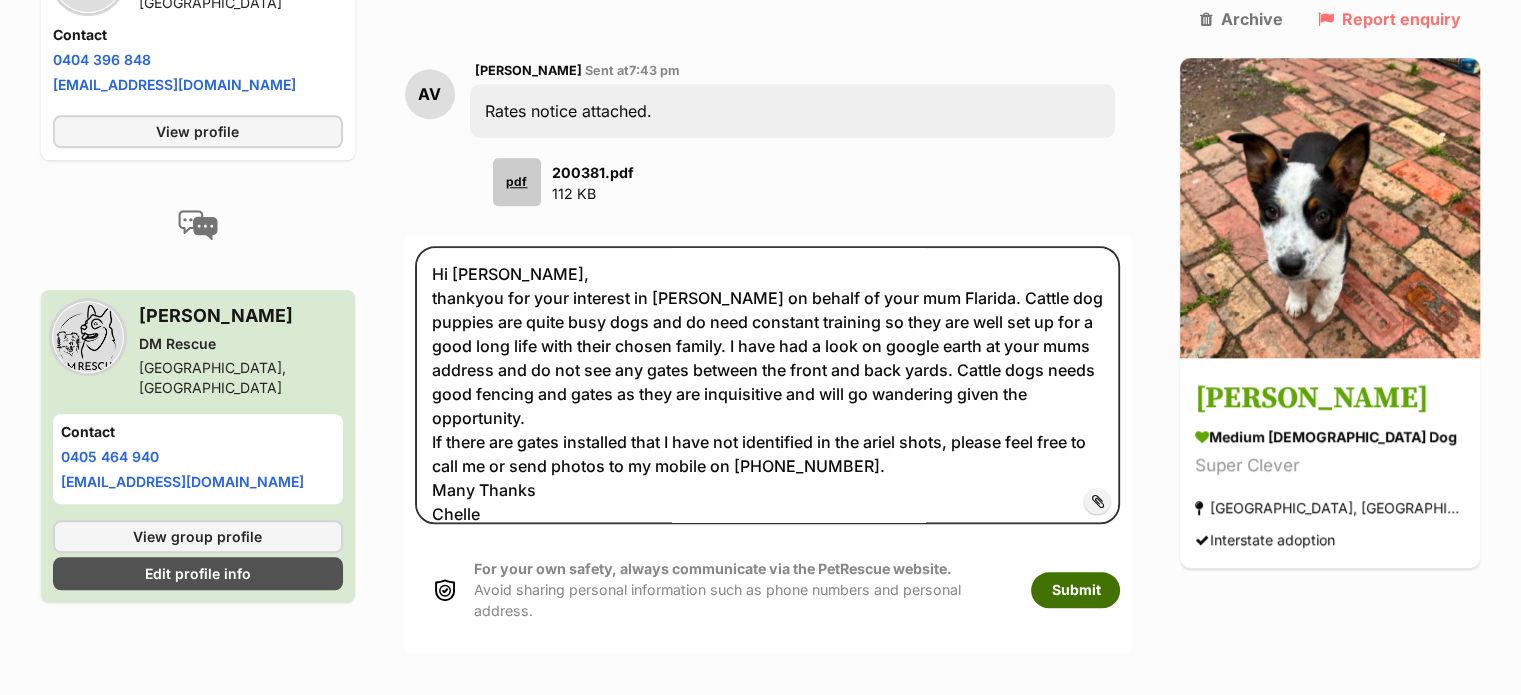 click on "Submit" at bounding box center (1075, 590) 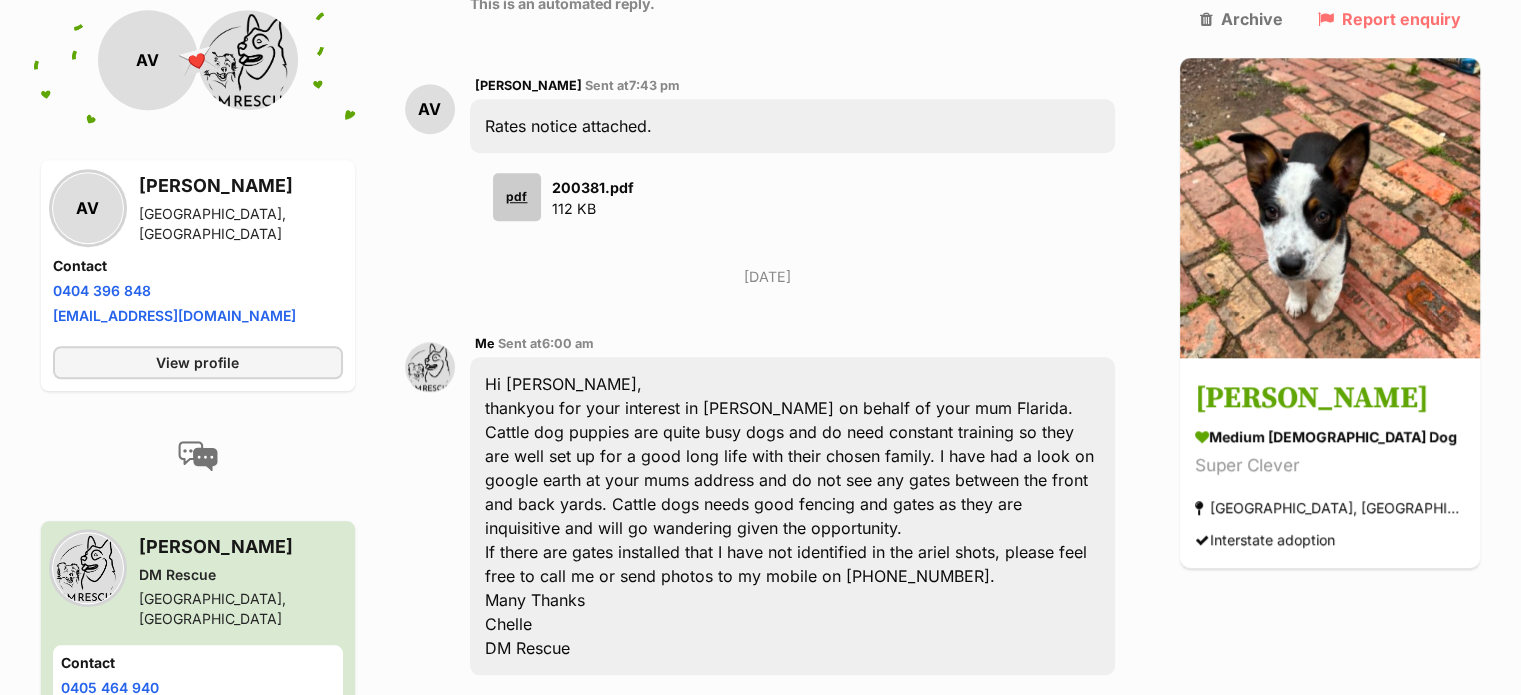 scroll, scrollTop: 1683, scrollLeft: 0, axis: vertical 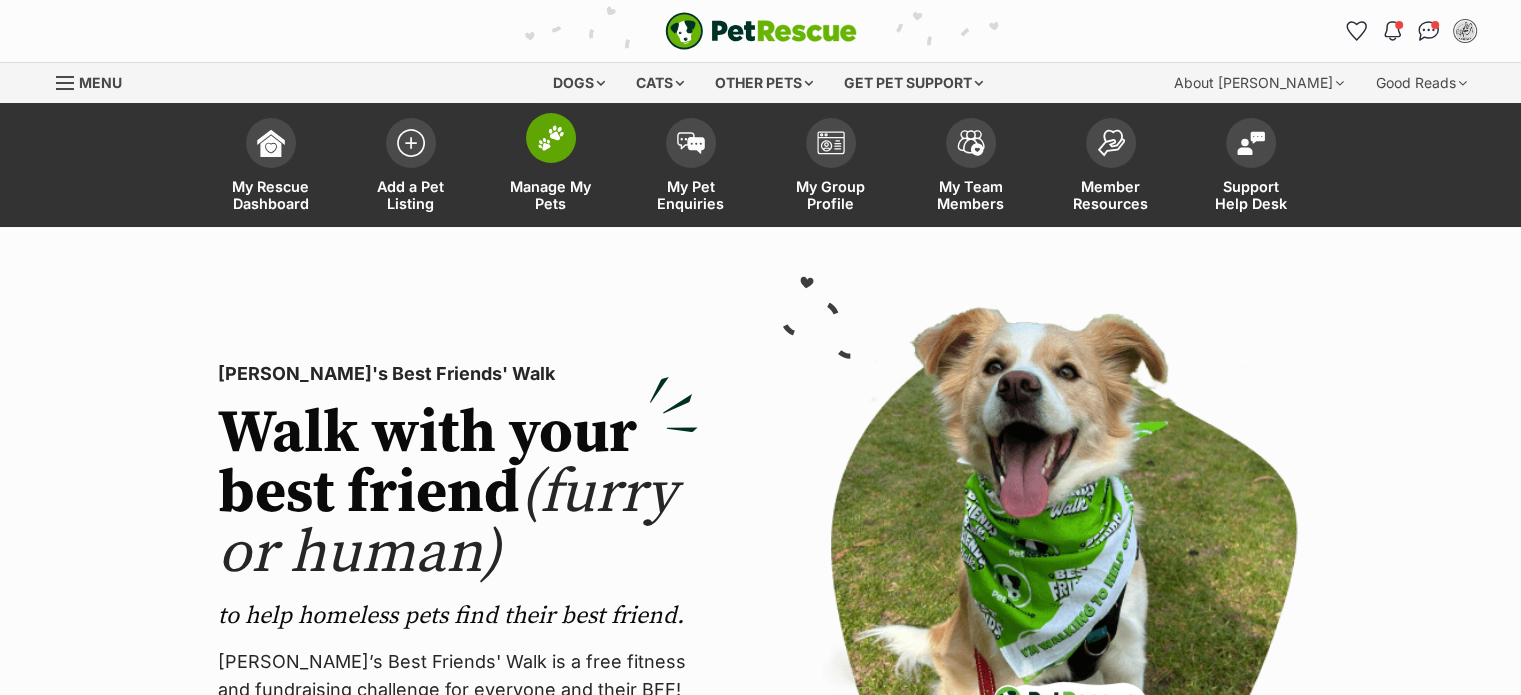 click at bounding box center (551, 138) 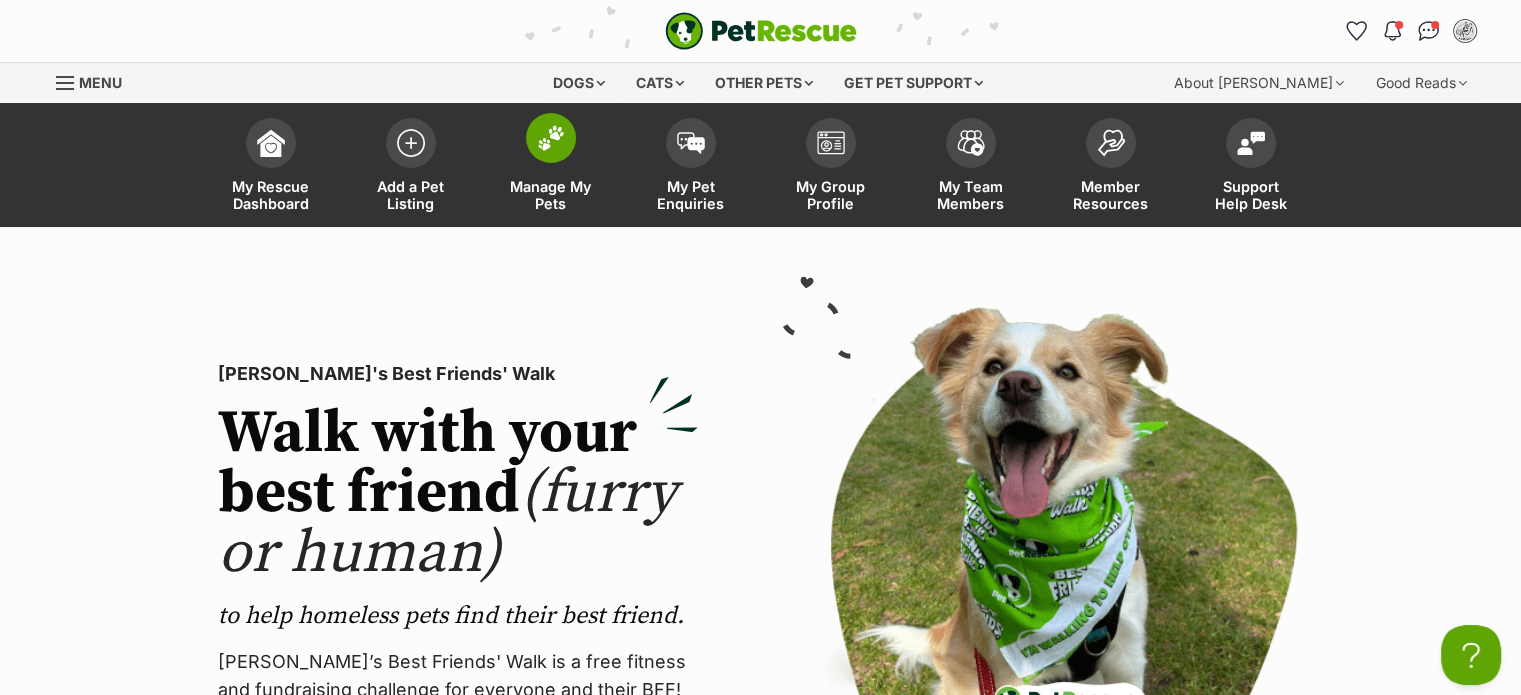 scroll, scrollTop: 0, scrollLeft: 0, axis: both 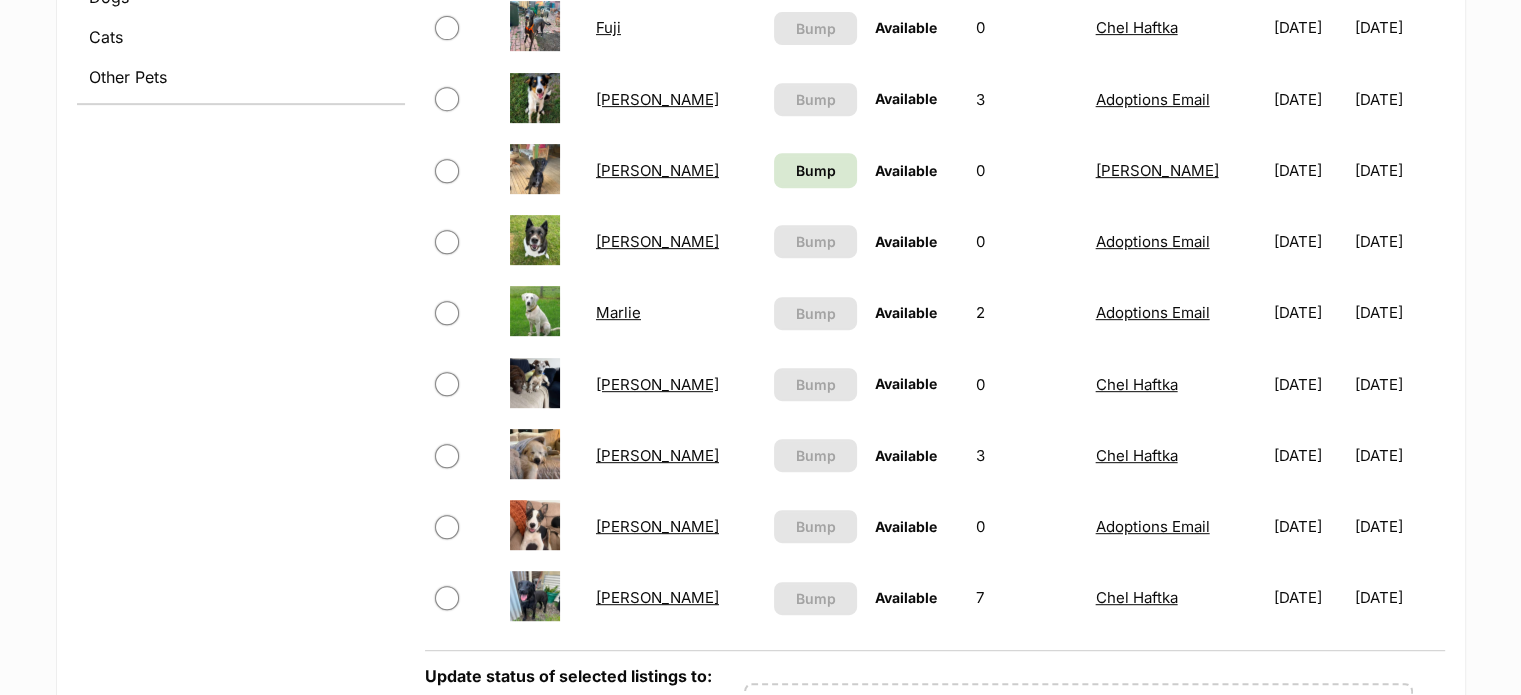 click at bounding box center (535, 596) 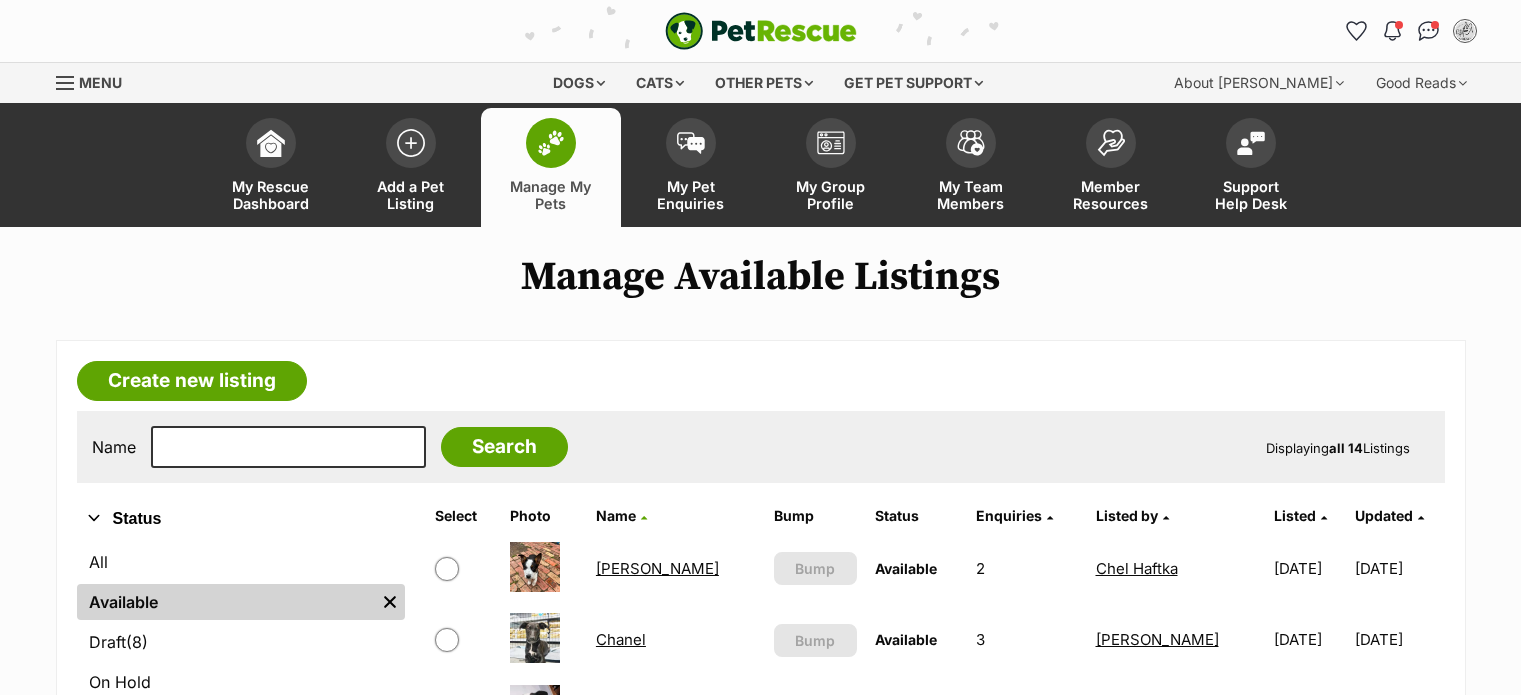 scroll, scrollTop: 0, scrollLeft: 0, axis: both 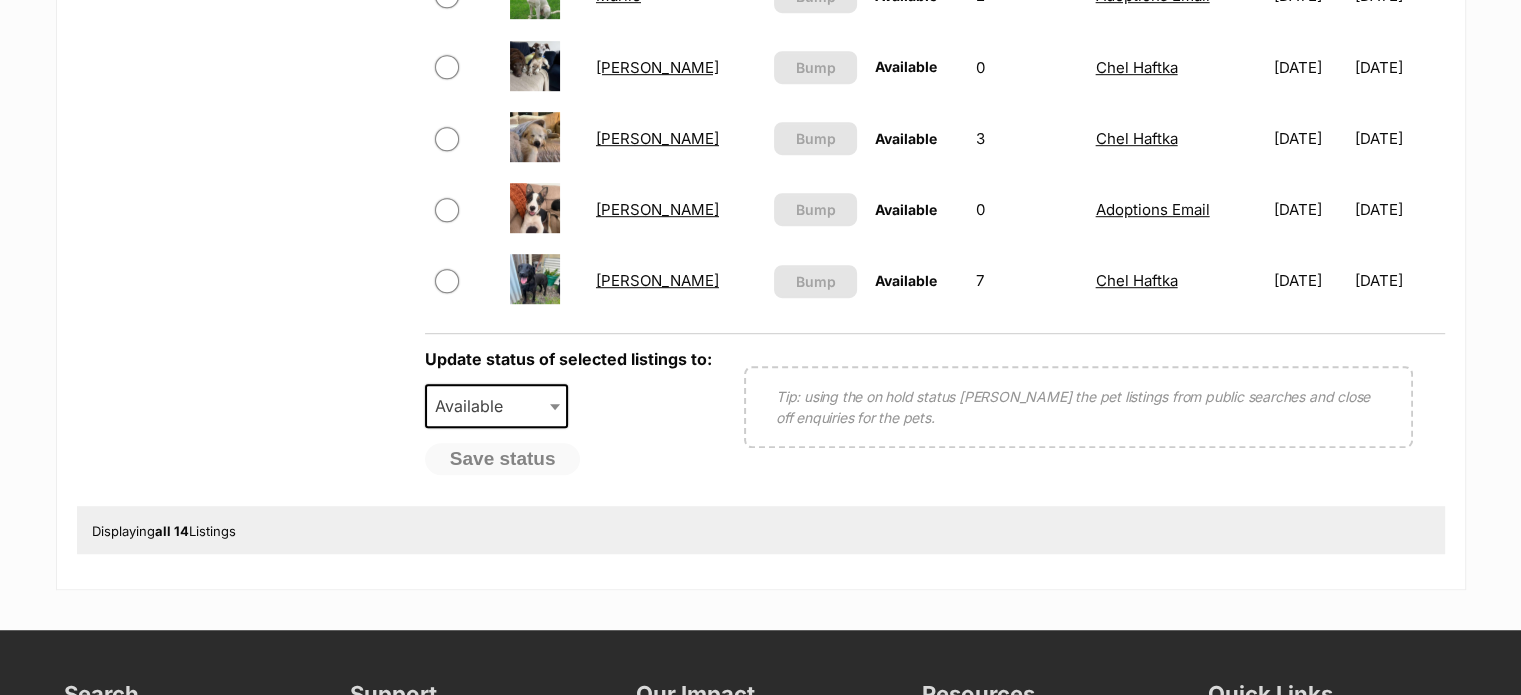 click at bounding box center (535, 279) 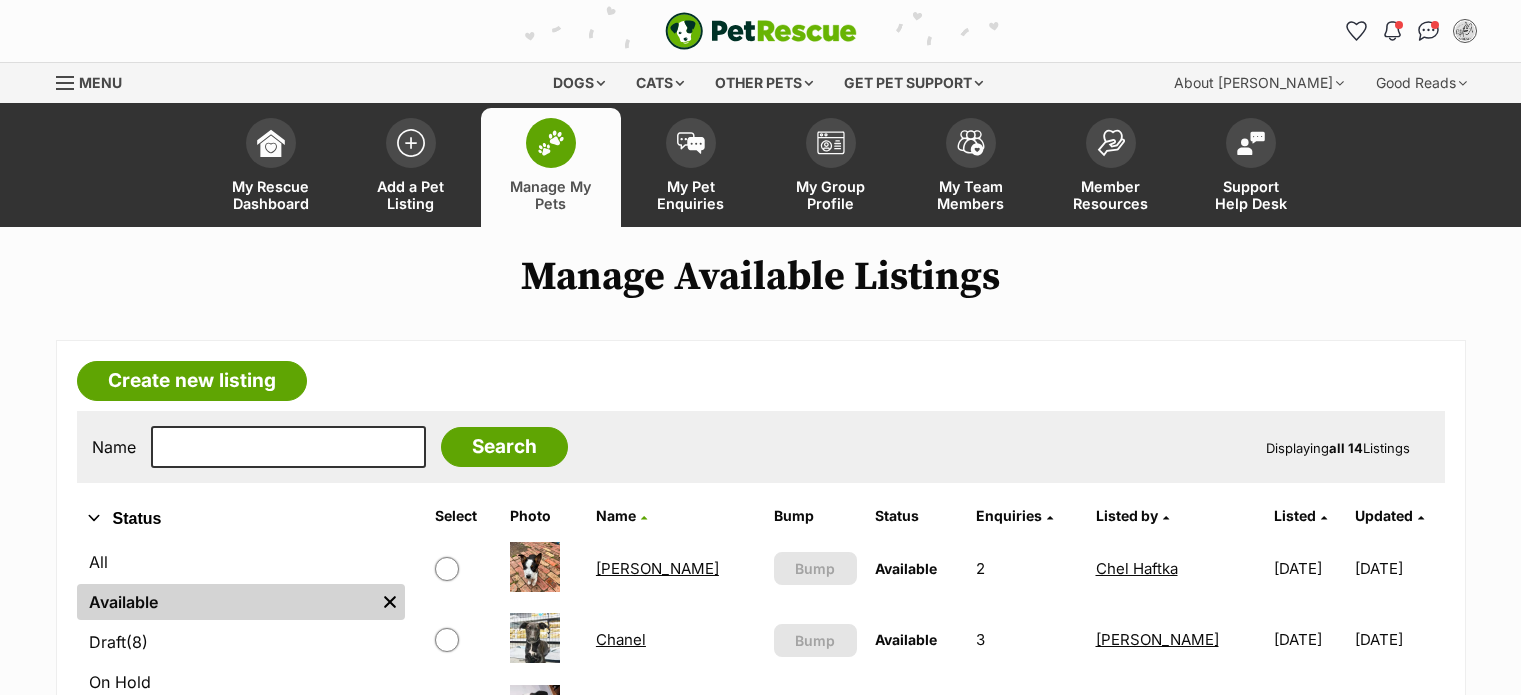 scroll, scrollTop: 0, scrollLeft: 0, axis: both 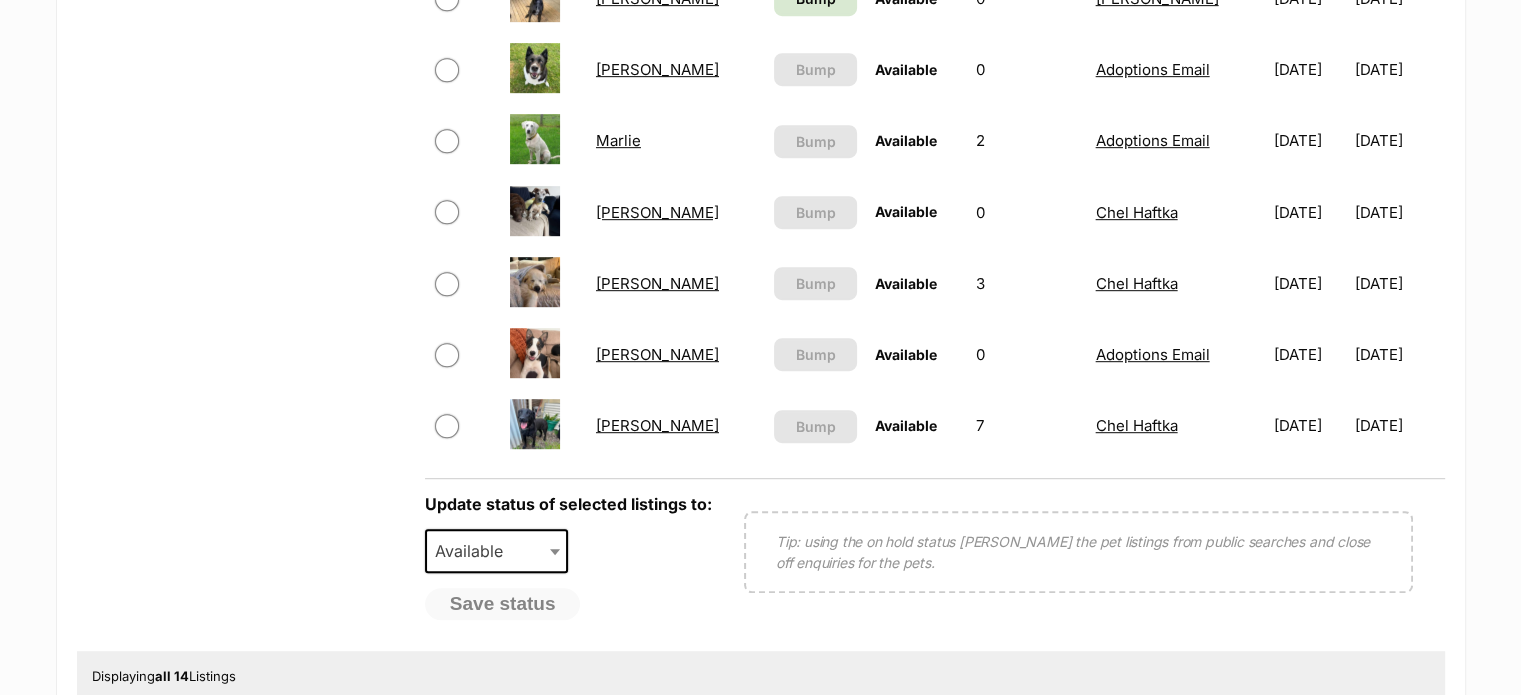 click on "[PERSON_NAME]" at bounding box center [657, 425] 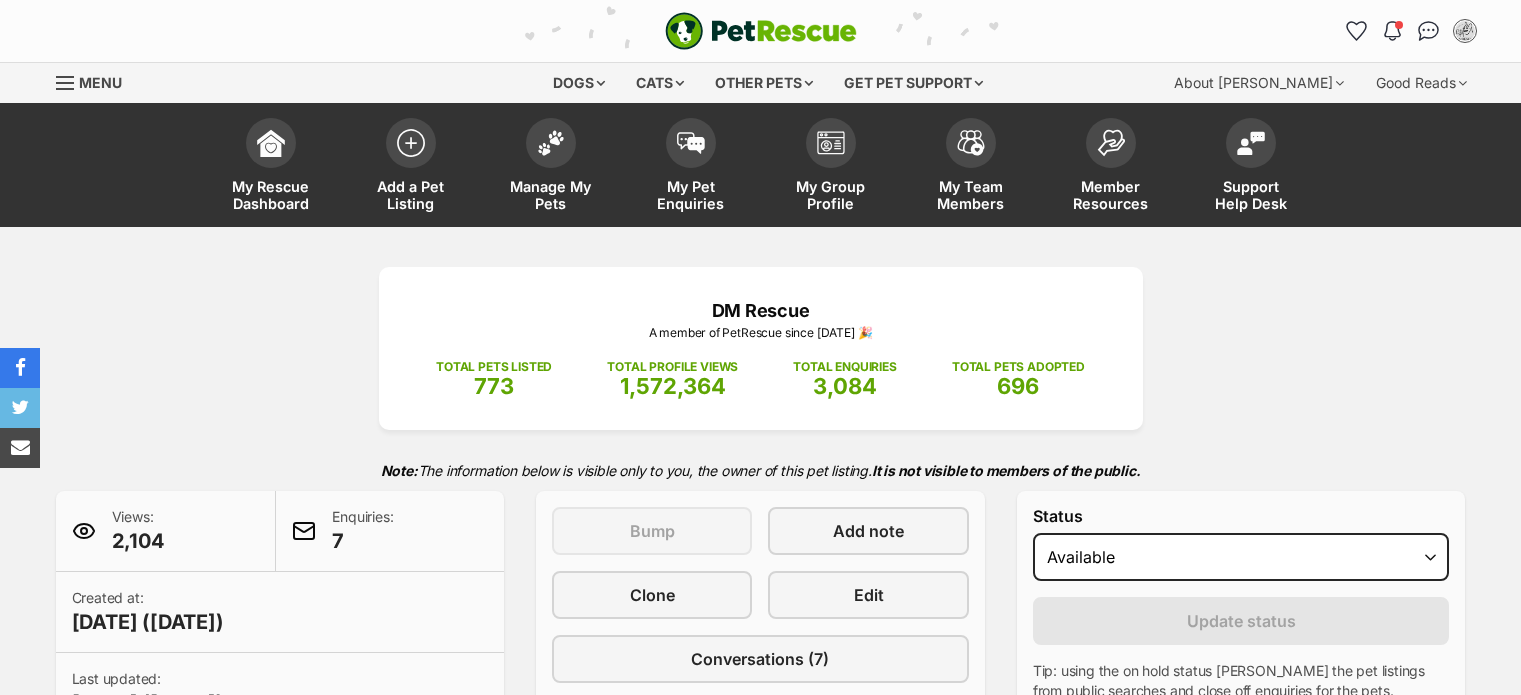 scroll, scrollTop: 0, scrollLeft: 0, axis: both 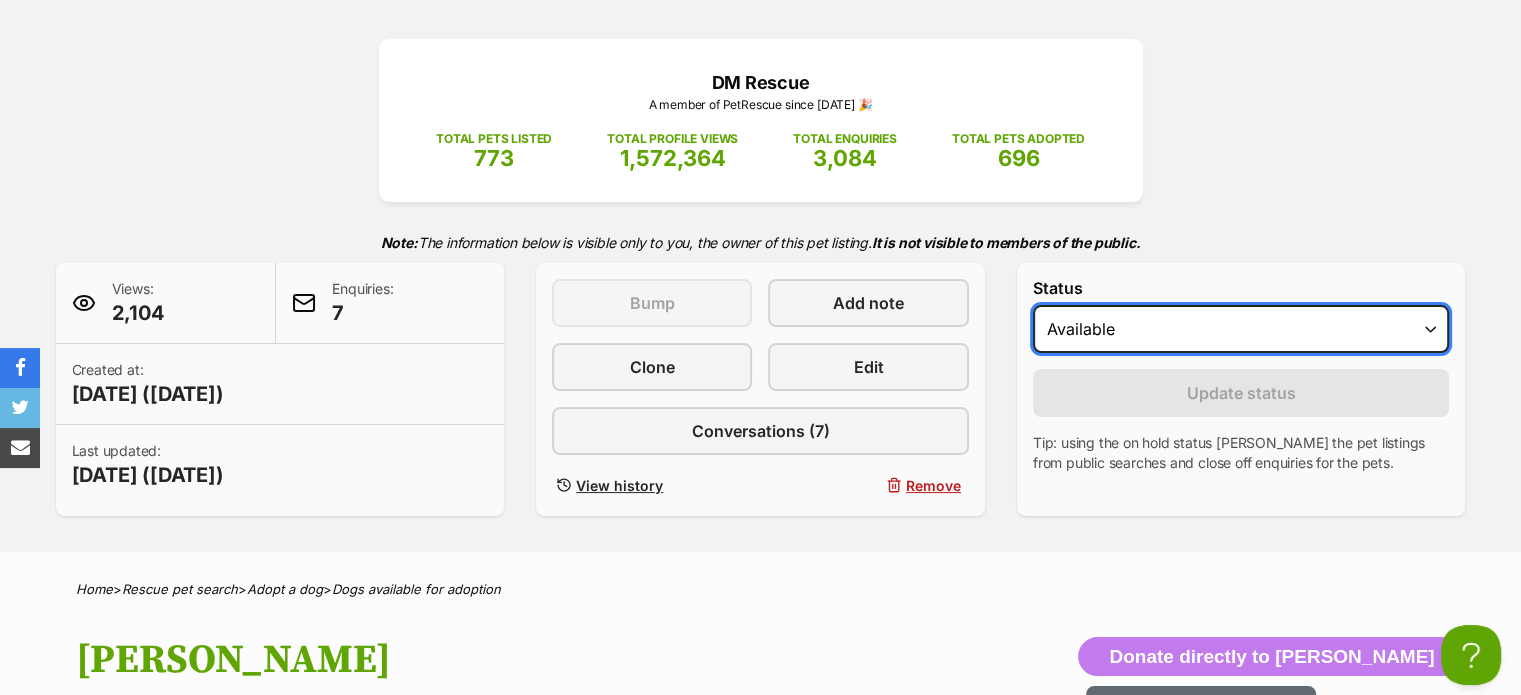 click on "Draft - not available as listing has enquires
Available
On hold
Adopted" at bounding box center [1241, 329] 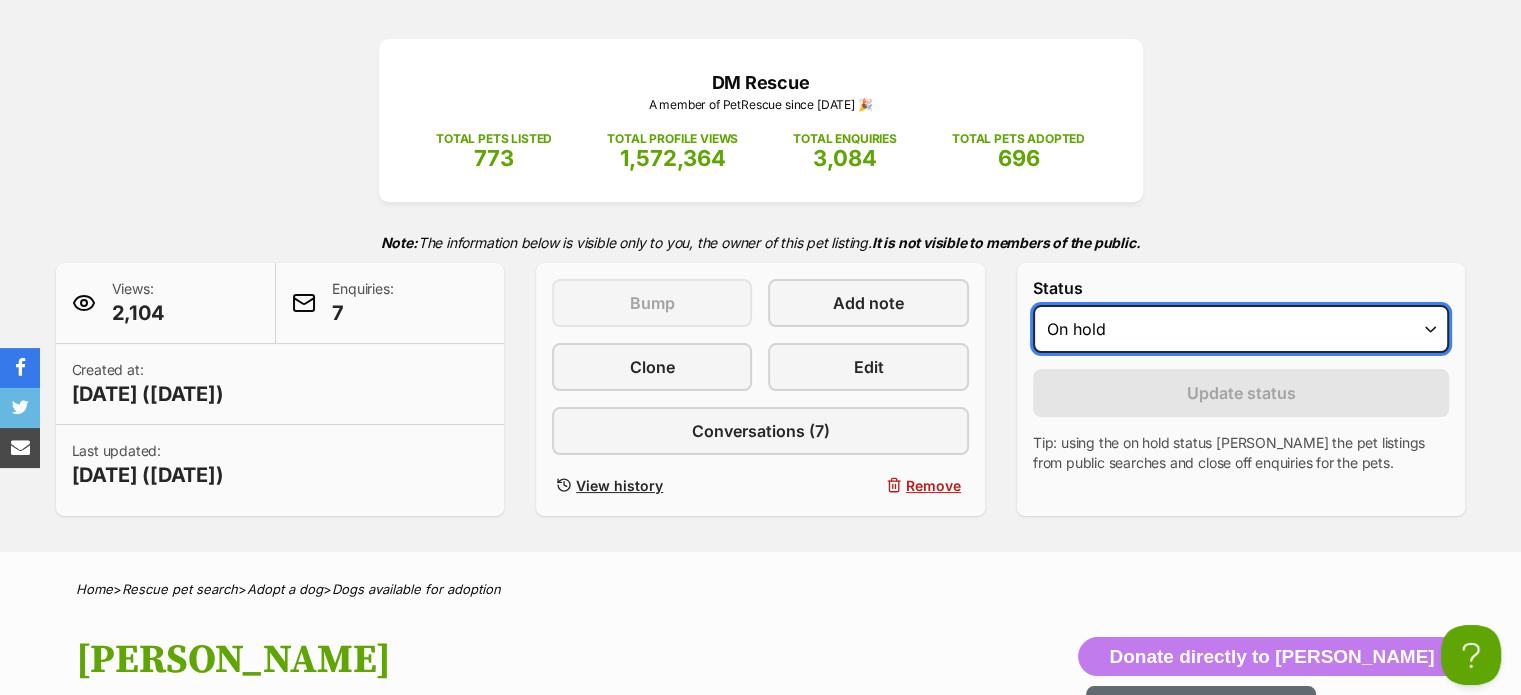 click on "Draft - not available as listing has enquires
Available
On hold
Adopted" at bounding box center [1241, 329] 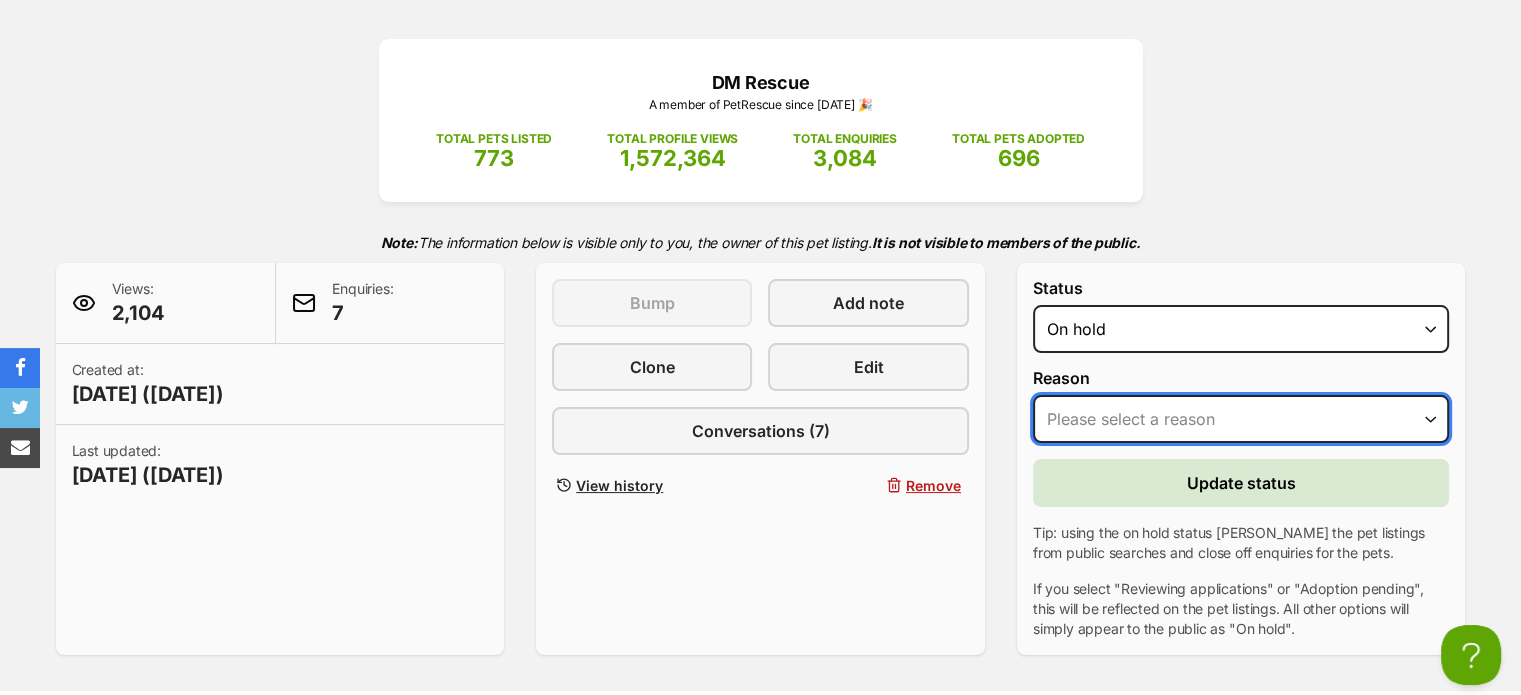 click on "Please select a reason
Medical reasons
Reviewing applications
Adoption pending
Other" at bounding box center (1241, 419) 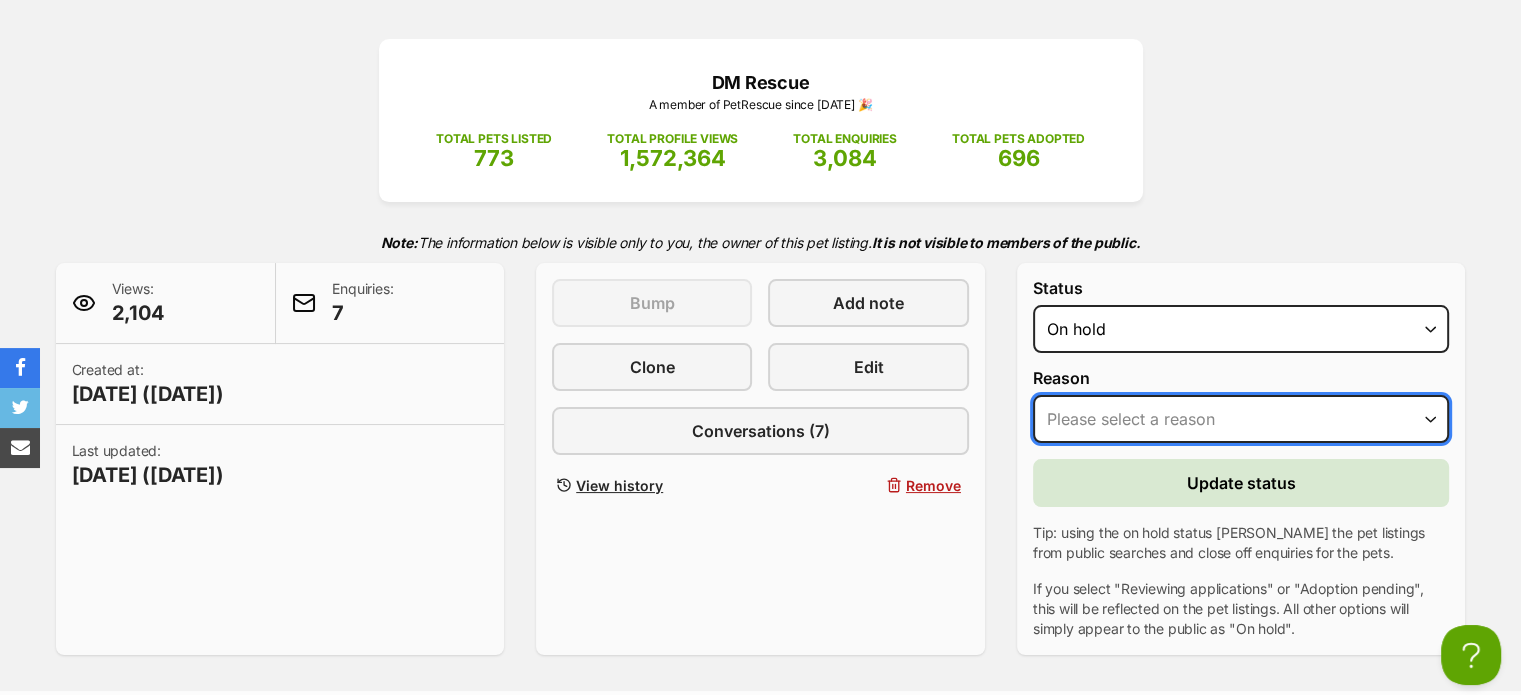 select on "reviewing_applications" 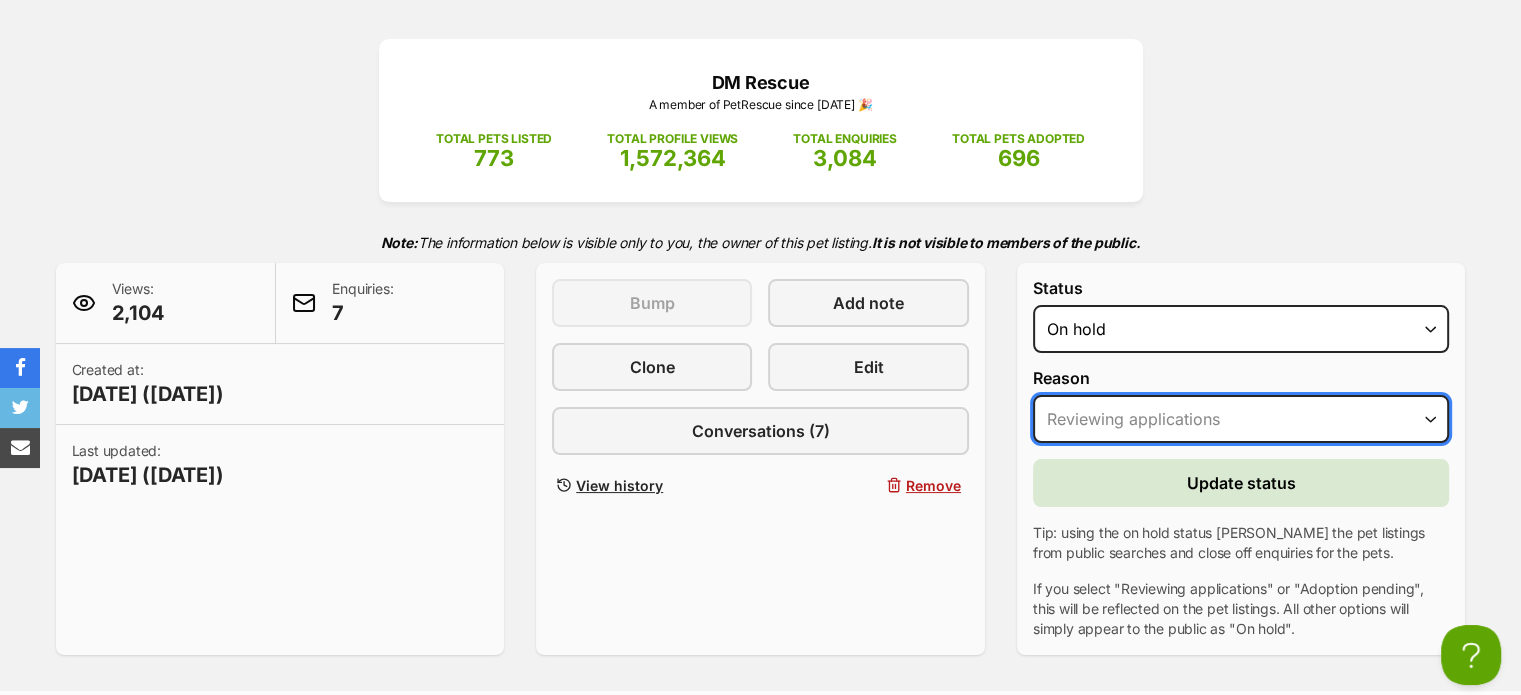 click on "Please select a reason
Medical reasons
Reviewing applications
Adoption pending
Other" at bounding box center (1241, 419) 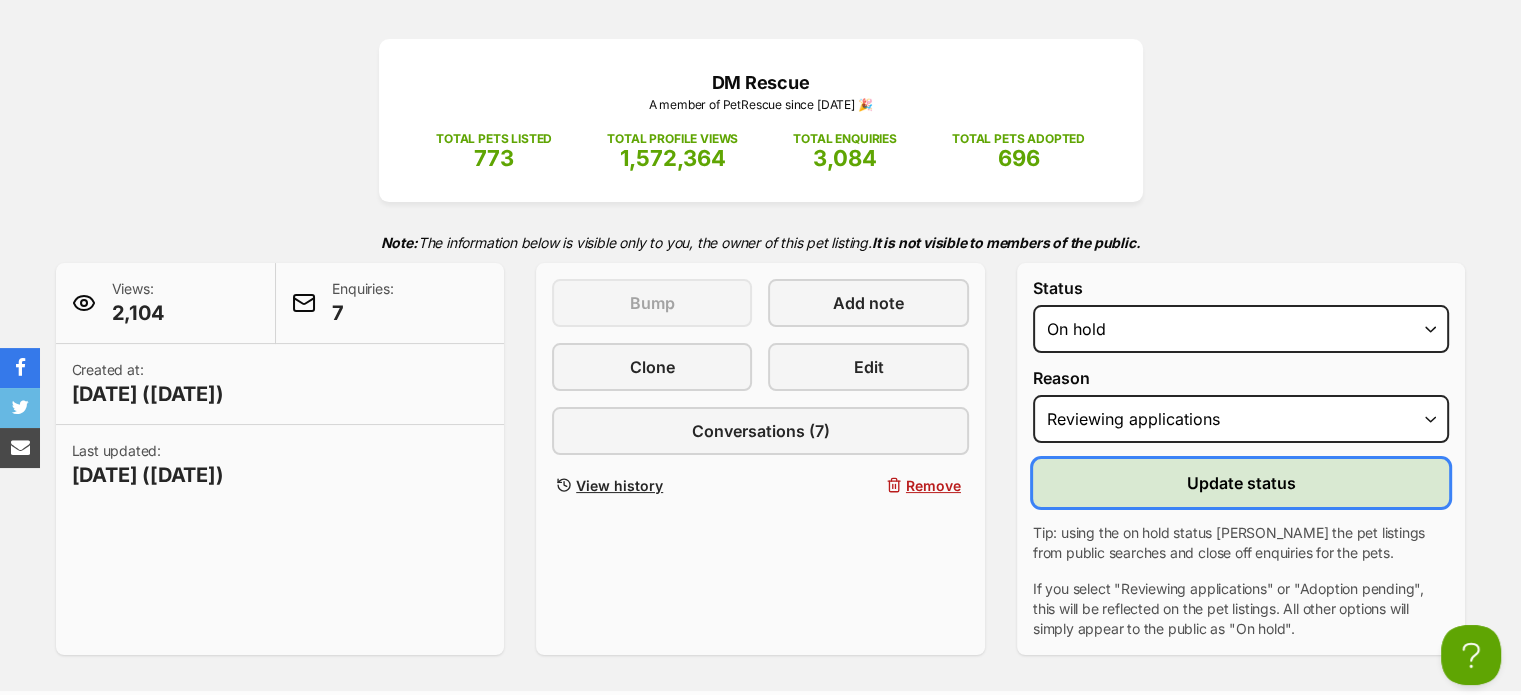 click on "Update status" at bounding box center (1241, 483) 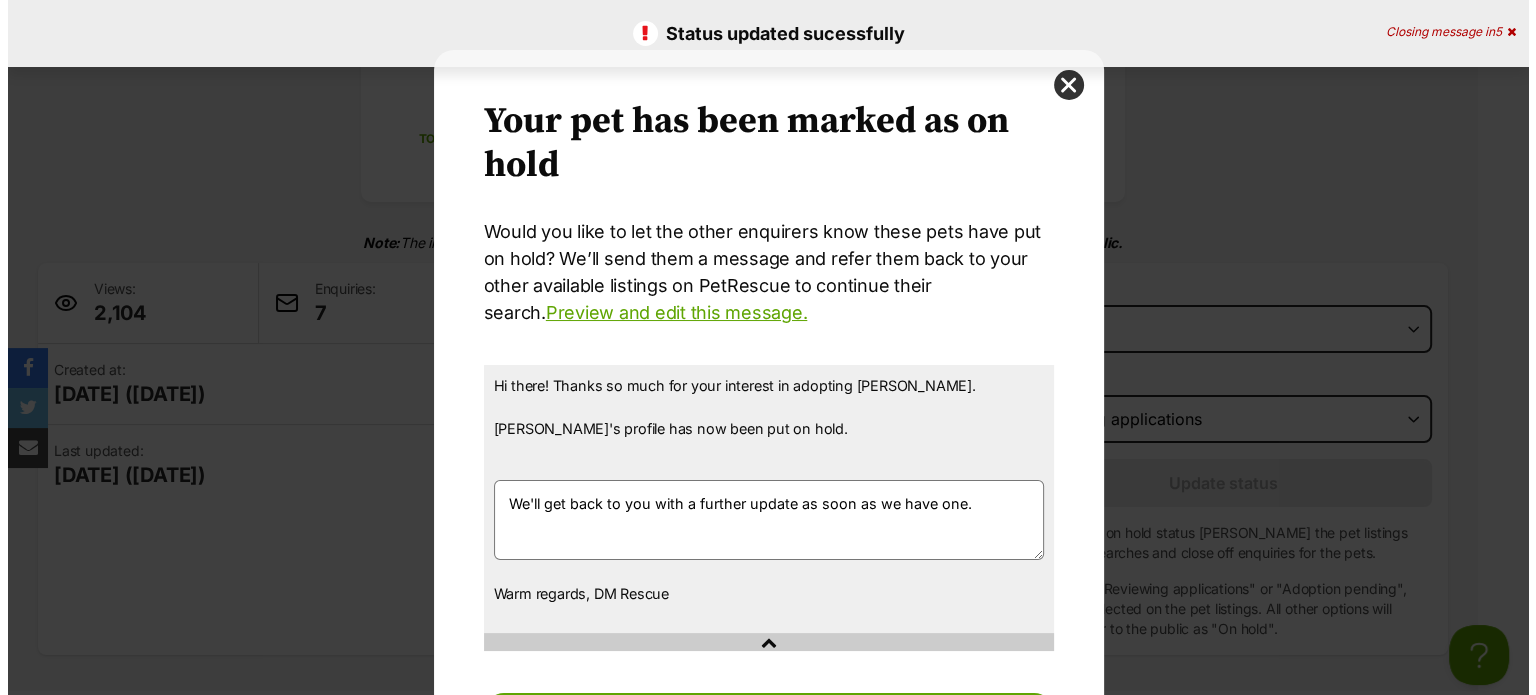 scroll, scrollTop: 0, scrollLeft: 0, axis: both 